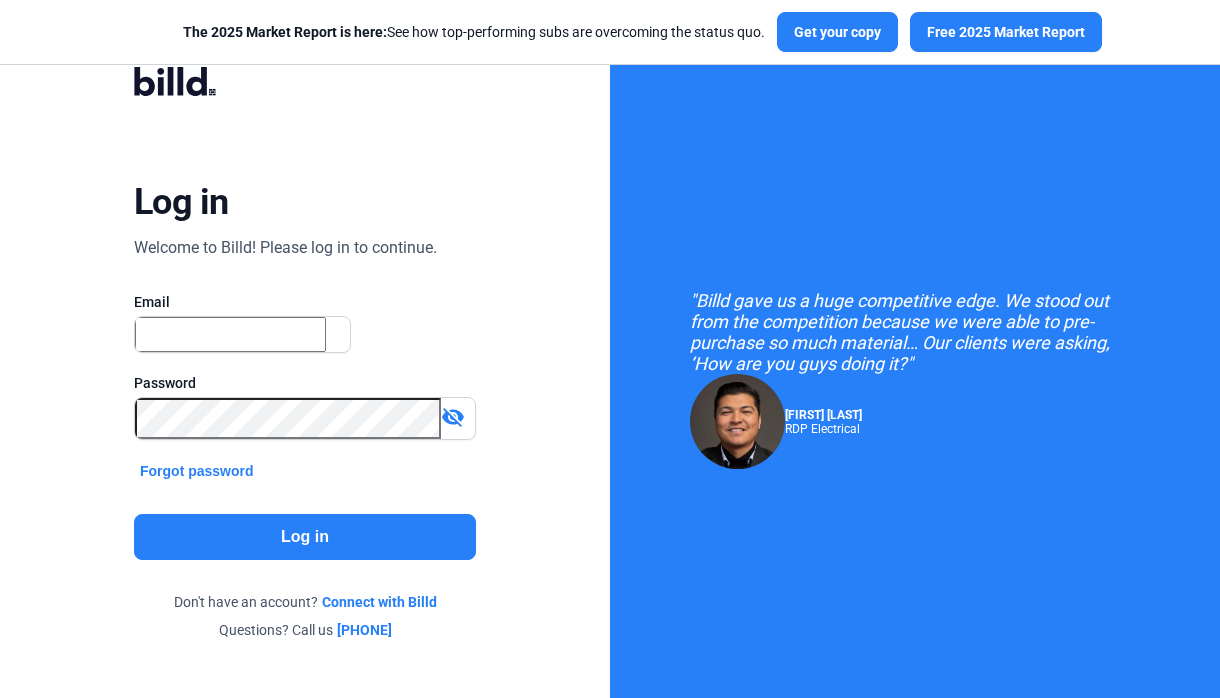 scroll, scrollTop: 0, scrollLeft: 0, axis: both 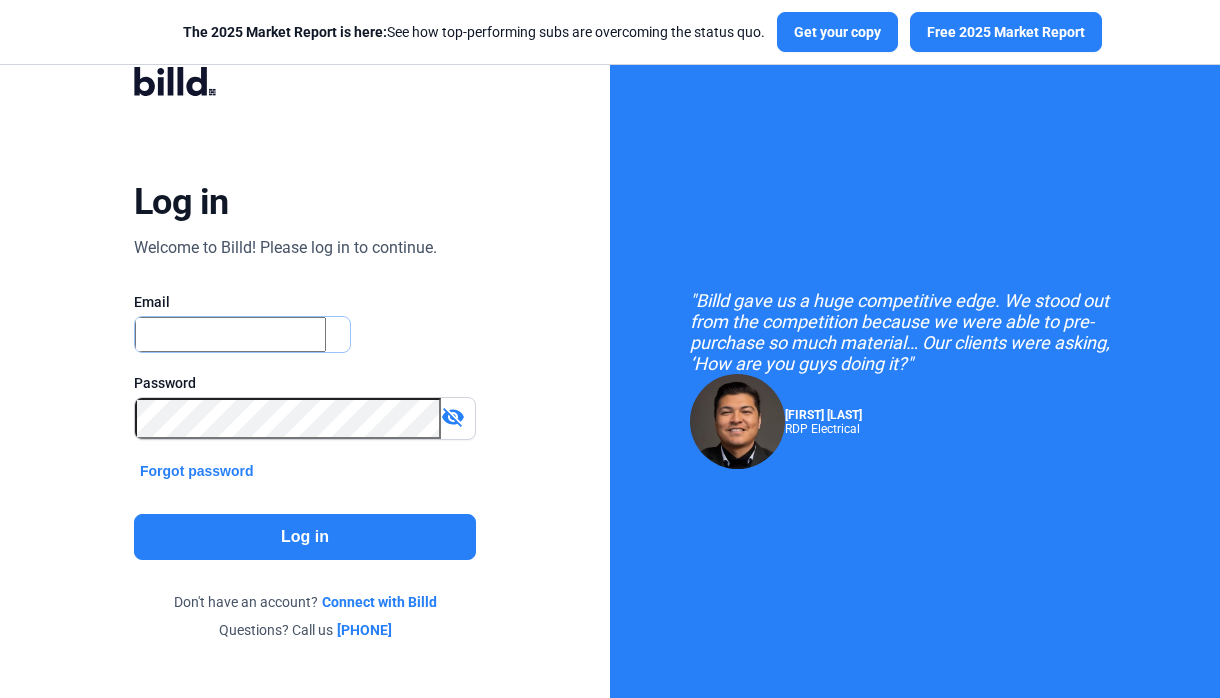 type on "[EMAIL]" 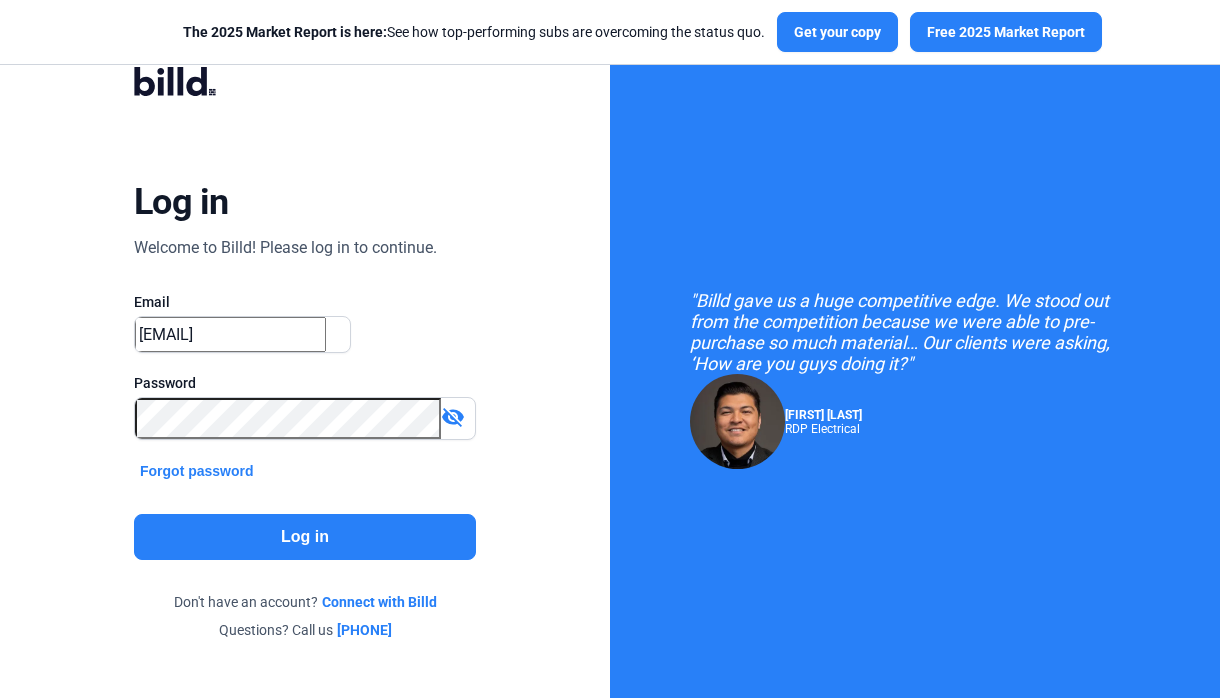 click on "visibility_off" at bounding box center [453, 417] 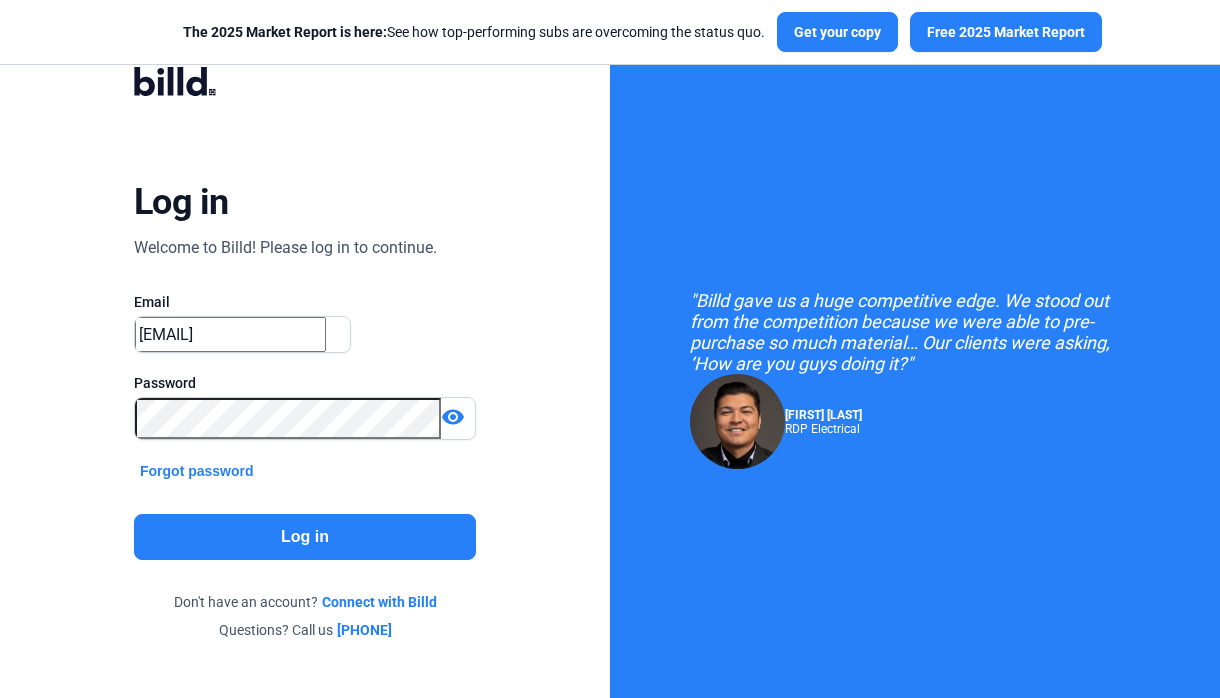 click on "Log in" at bounding box center (305, 537) 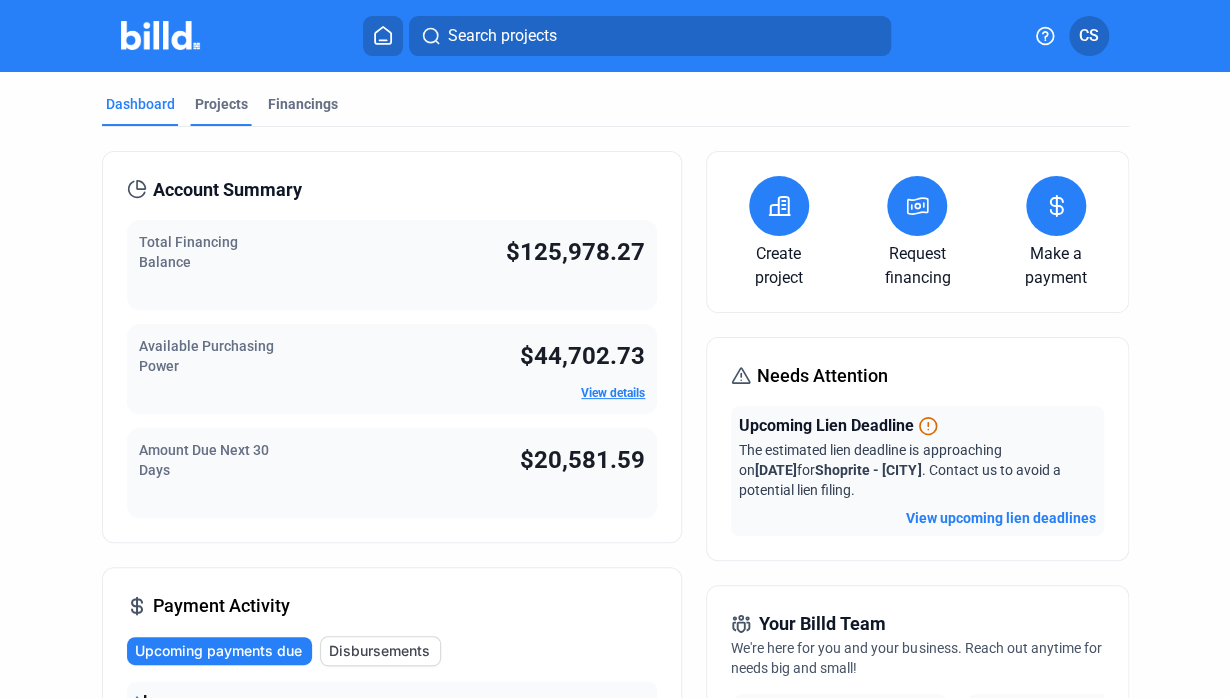 click on "Projects" at bounding box center [221, 104] 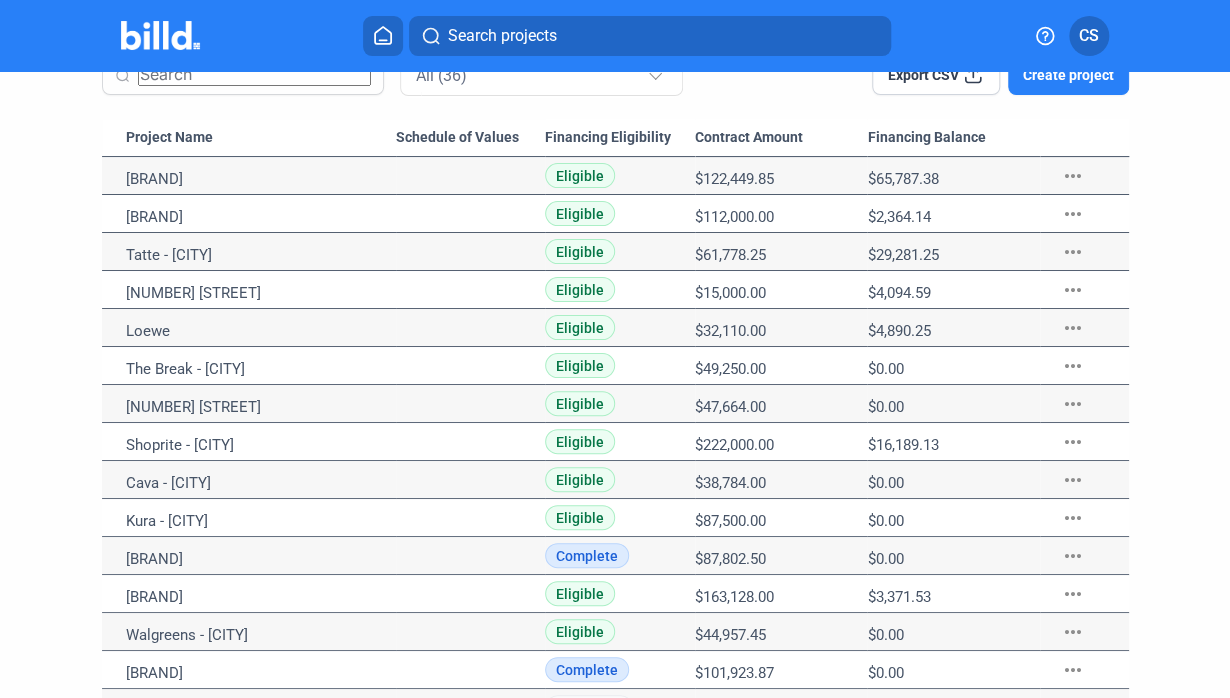 scroll, scrollTop: 100, scrollLeft: 0, axis: vertical 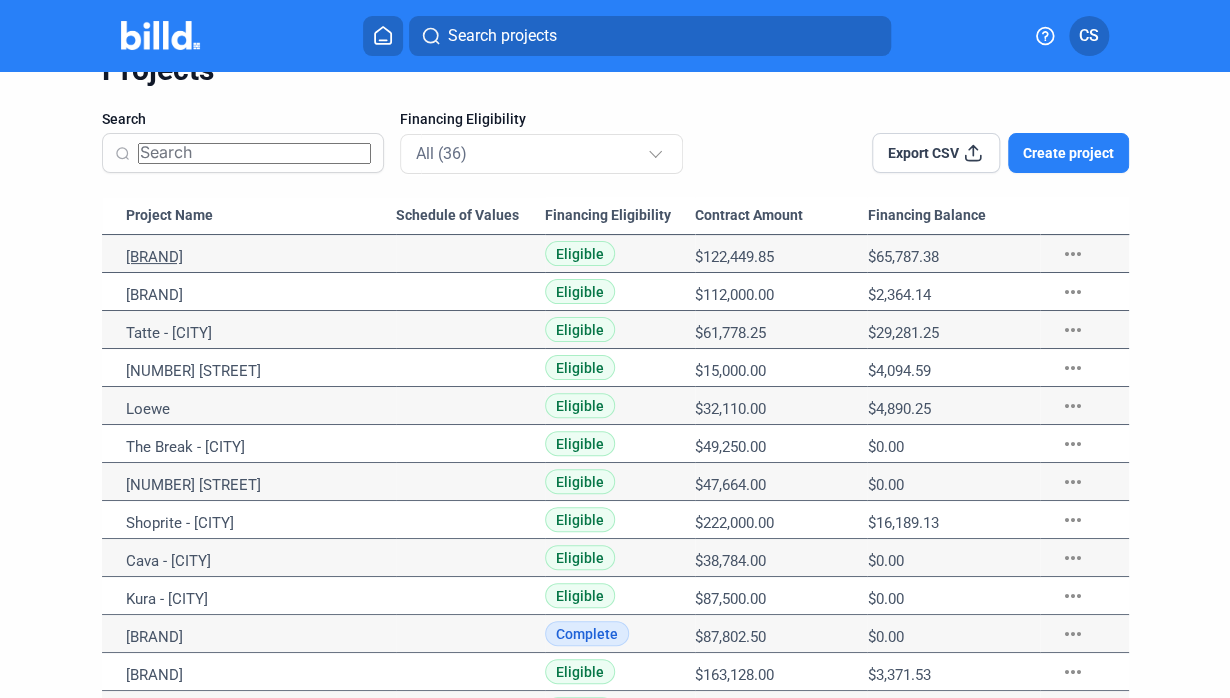 click on "[BRAND]" at bounding box center (261, 257) 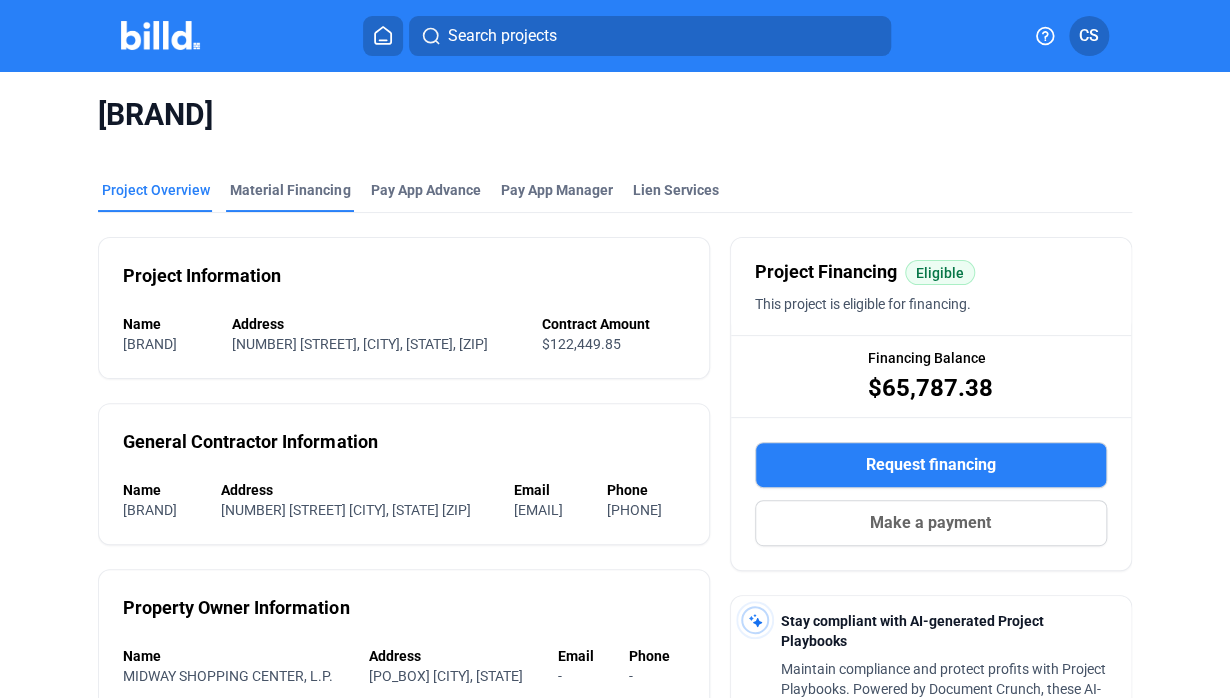 click on "Material Financing" at bounding box center (290, 190) 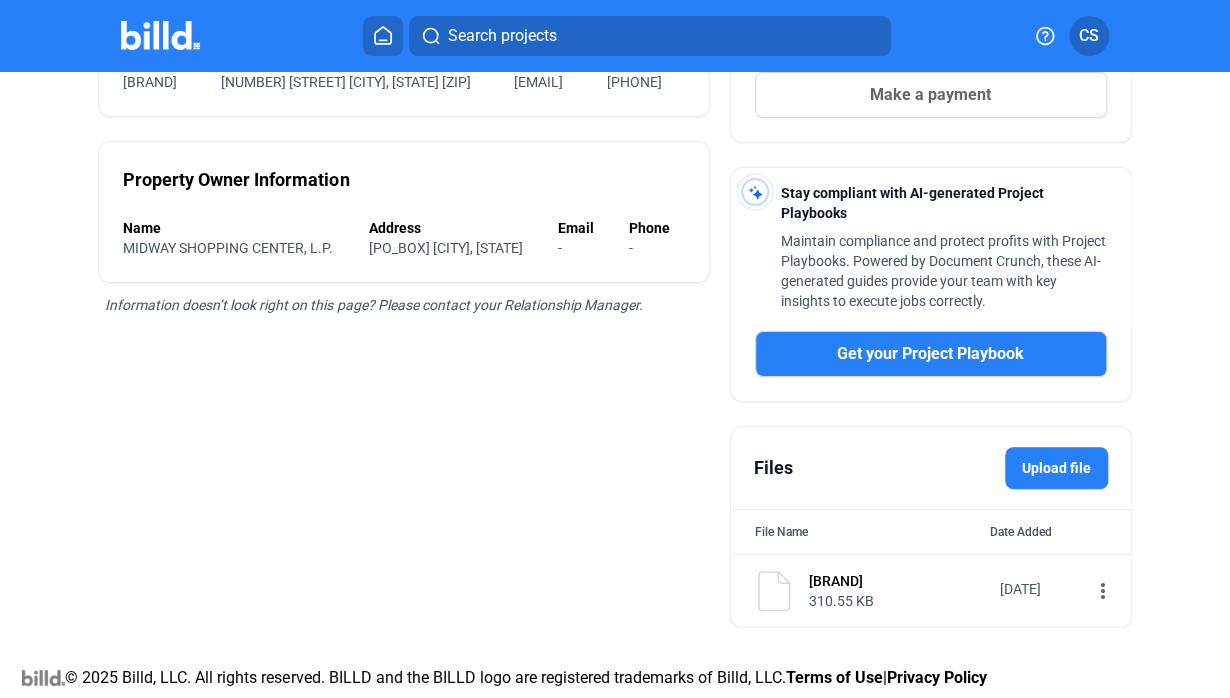 scroll, scrollTop: 0, scrollLeft: 0, axis: both 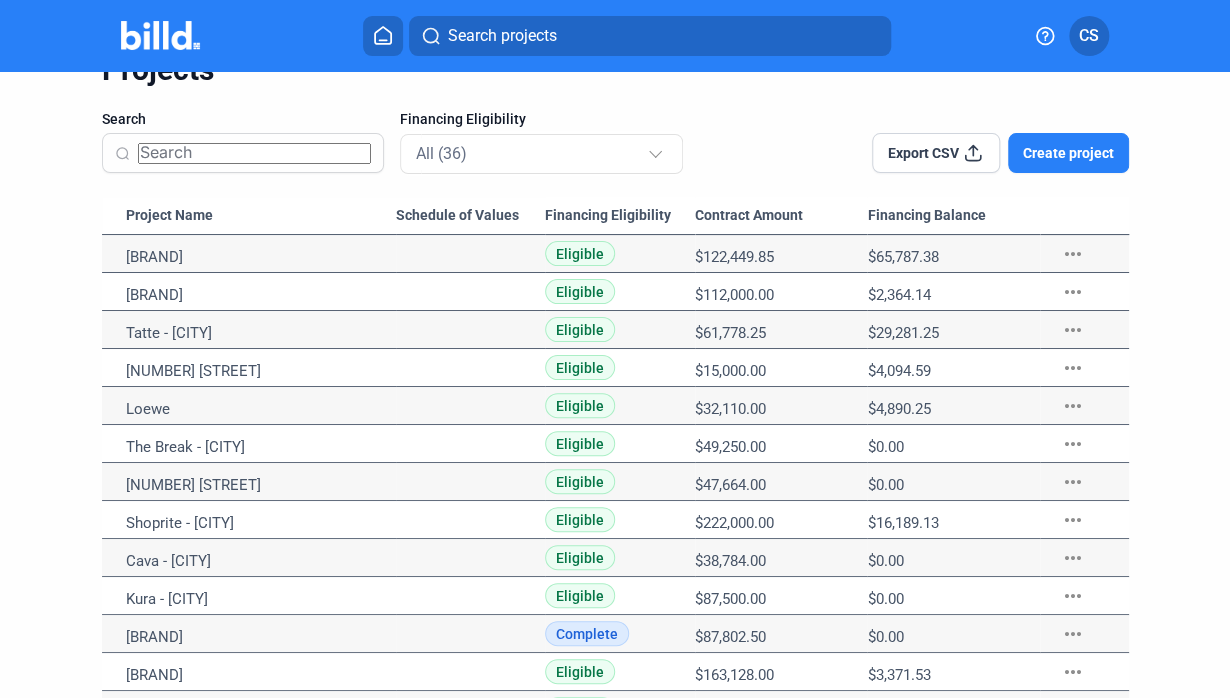 click on "more_horiz" at bounding box center (1072, 254) 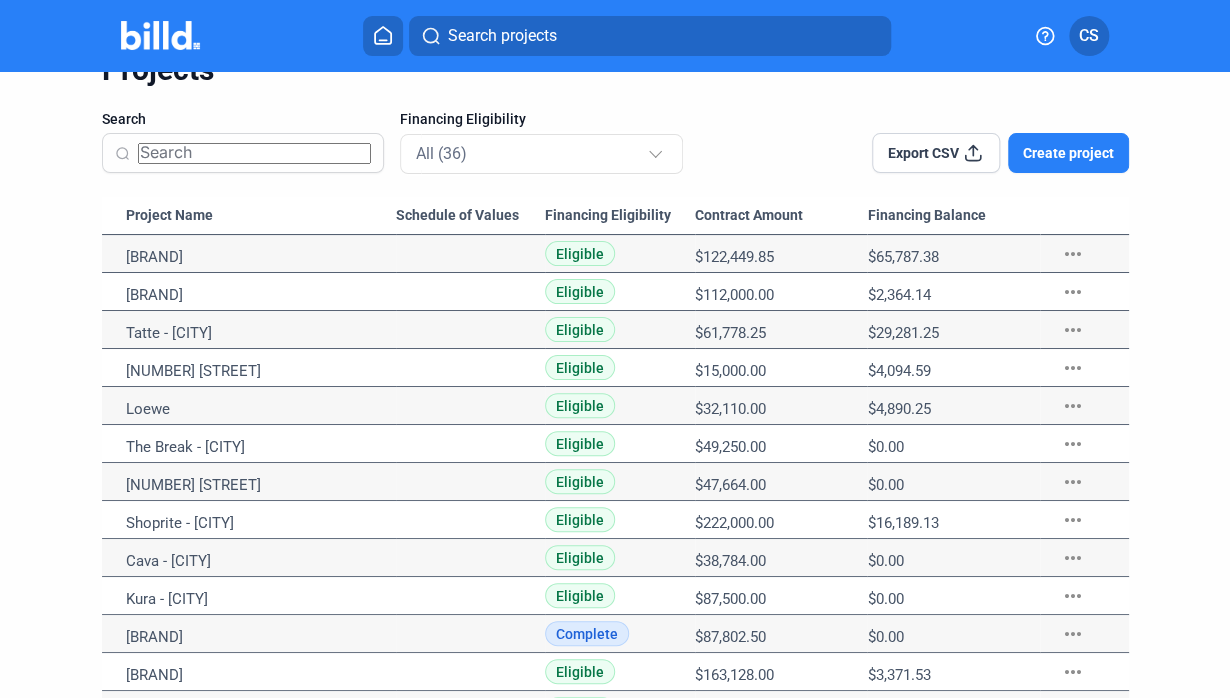 click at bounding box center [615, 697] 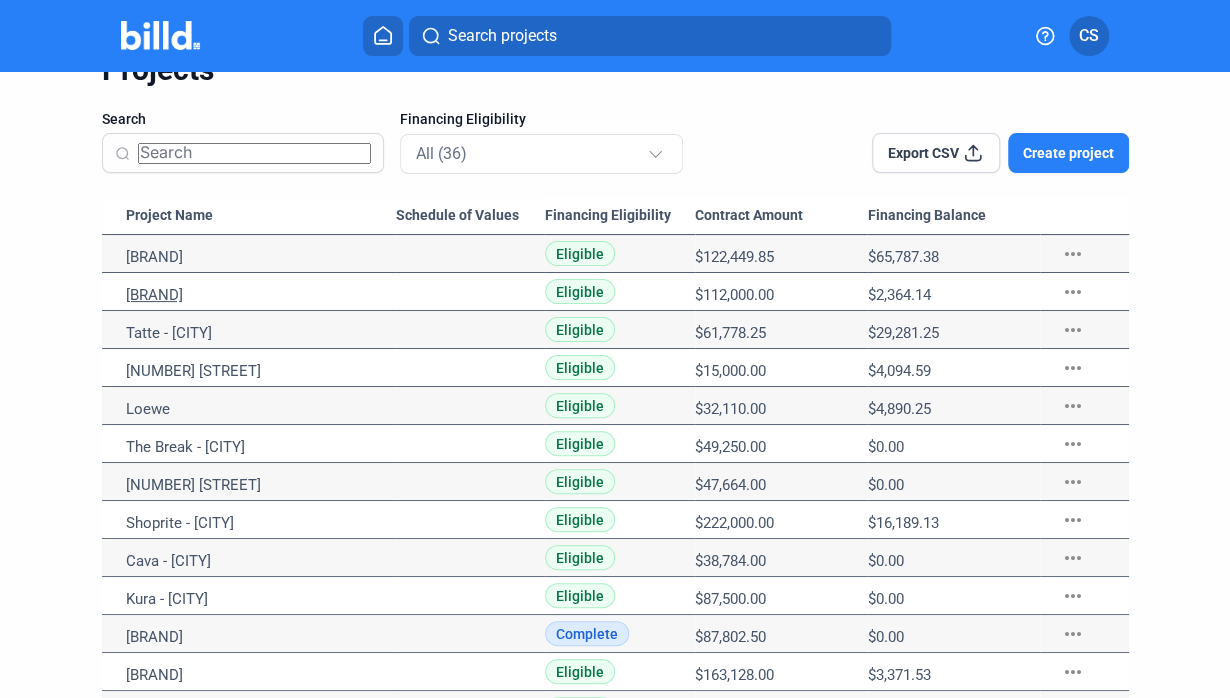 click on "[BRAND]" at bounding box center [261, 257] 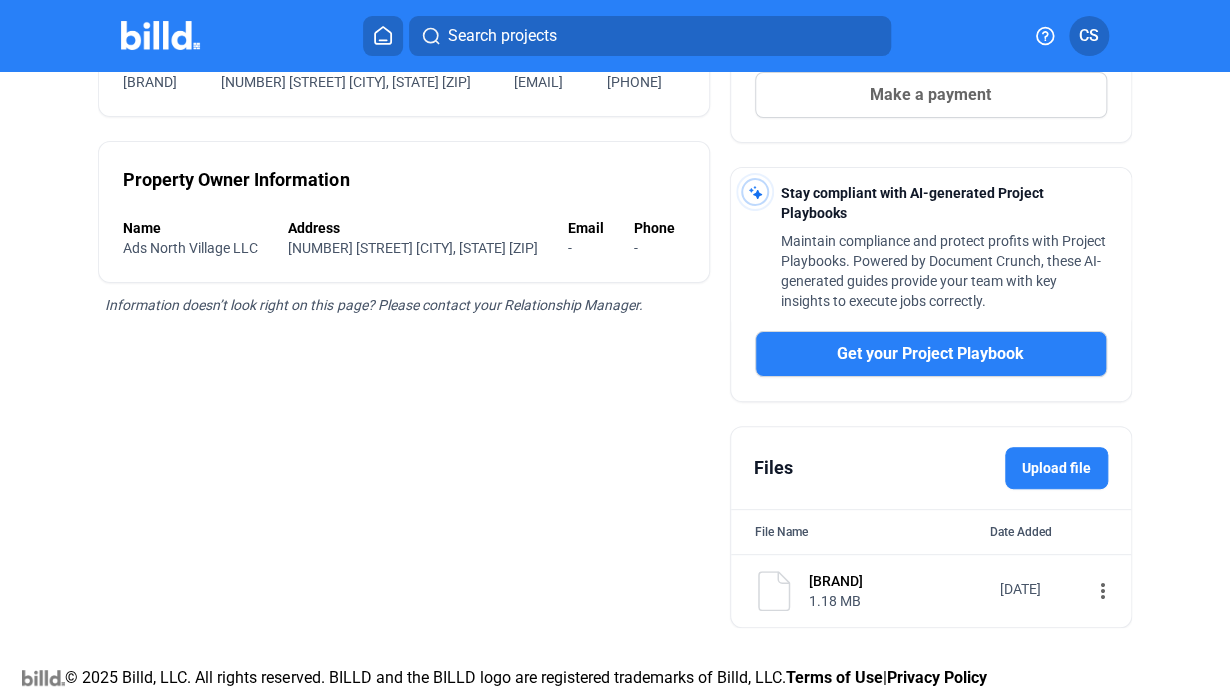 scroll, scrollTop: 0, scrollLeft: 0, axis: both 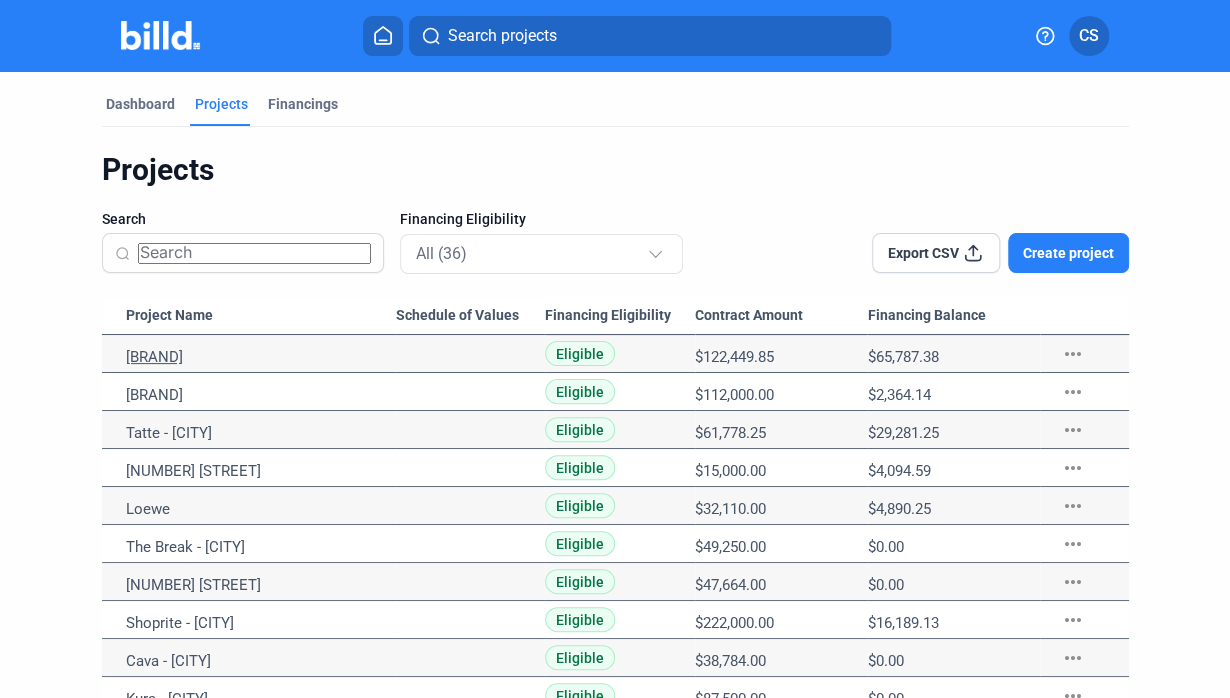 click on "[BRAND]" at bounding box center (261, 357) 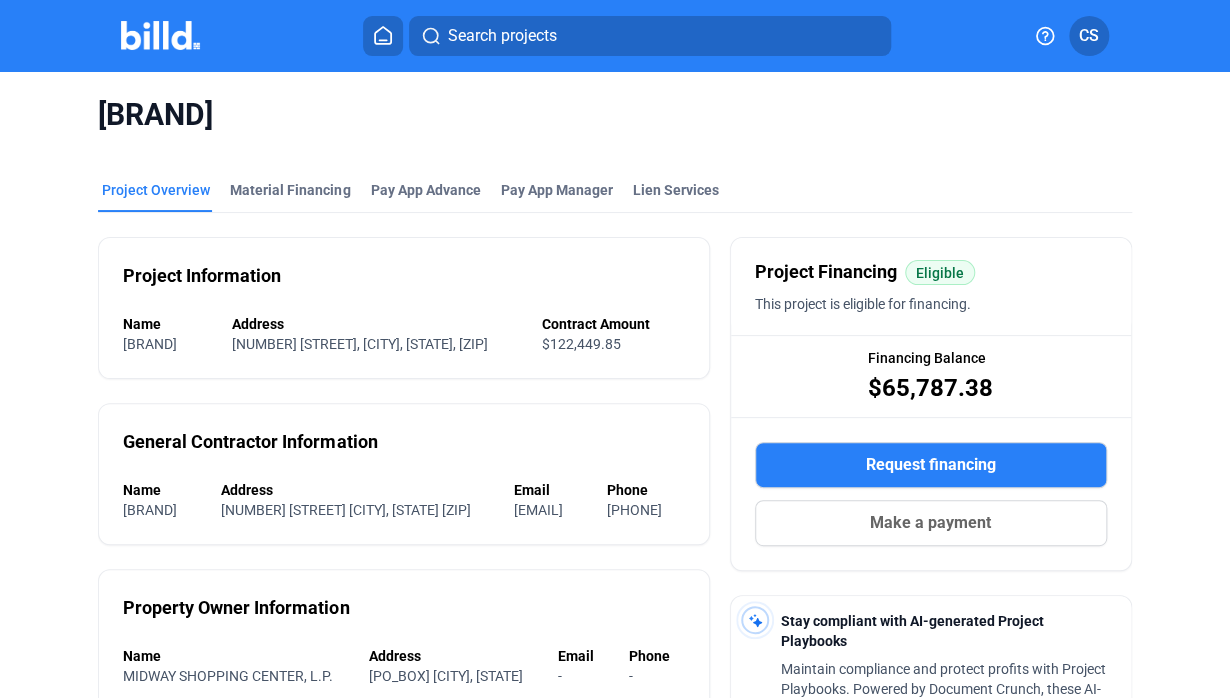 click on "[BRAND]" at bounding box center [614, 115] 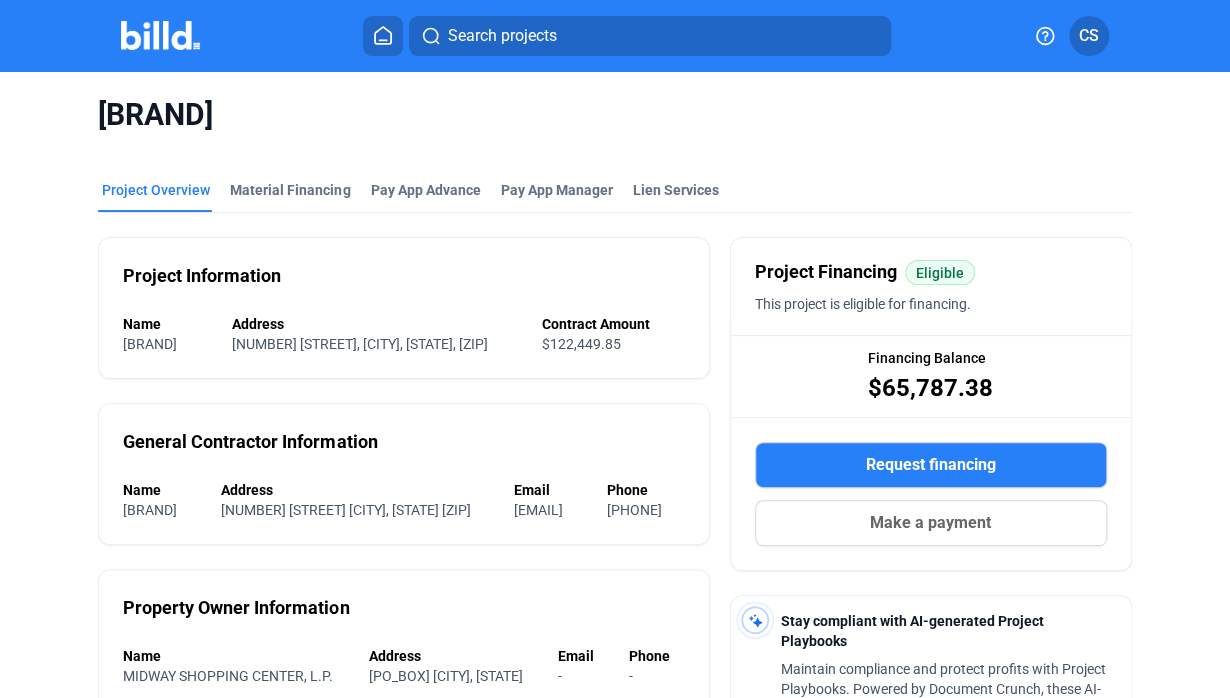 scroll, scrollTop: 0, scrollLeft: 0, axis: both 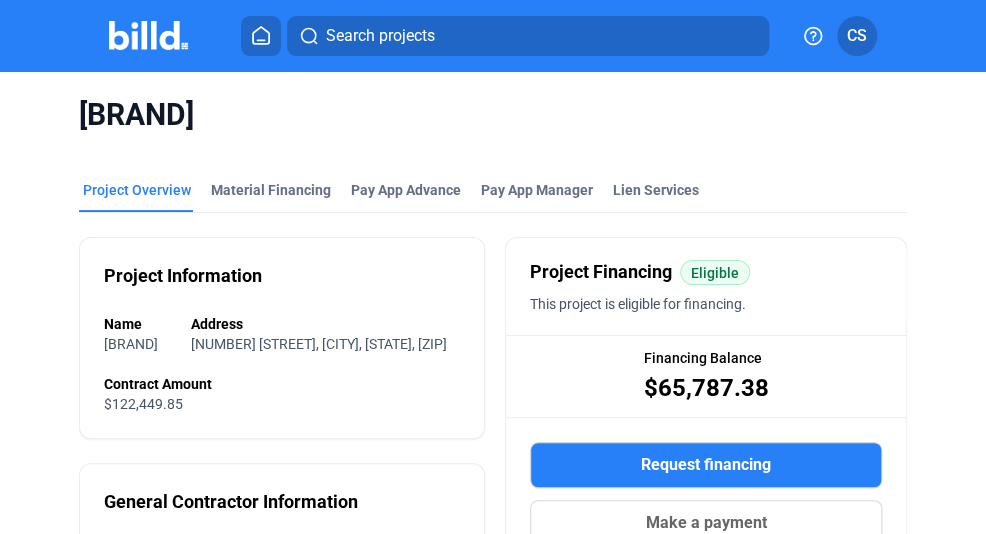 click on "close" at bounding box center [753, 586] 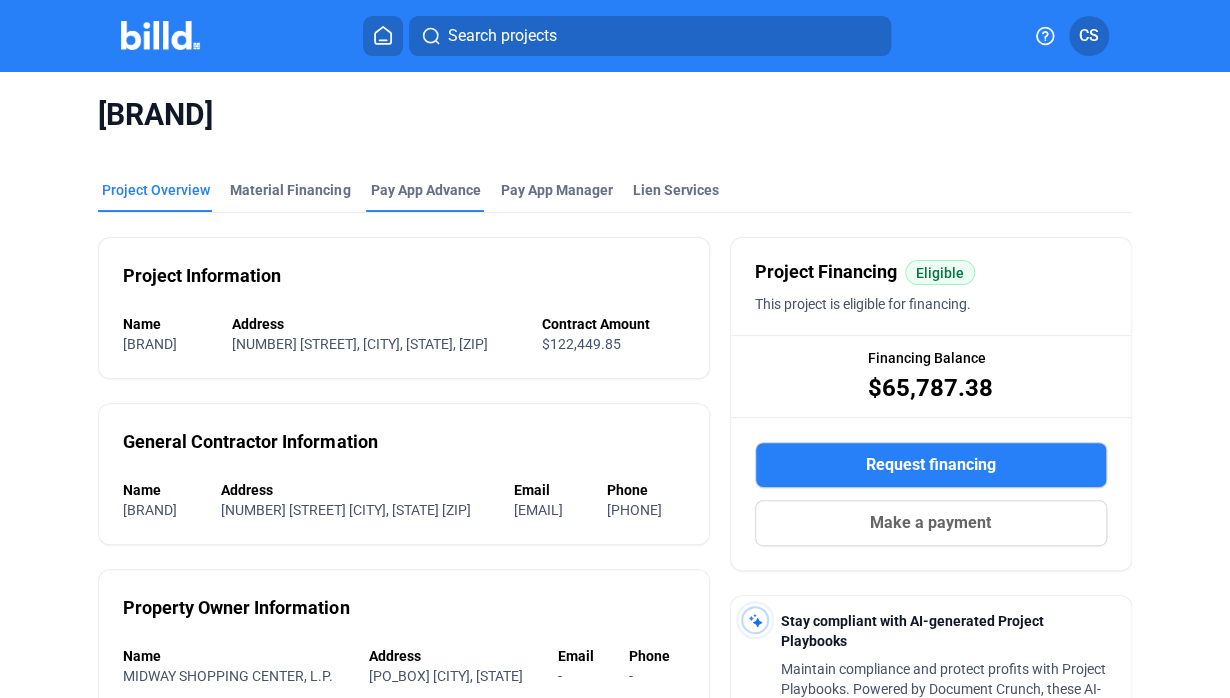 click on "Pay App Advance" at bounding box center [425, 190] 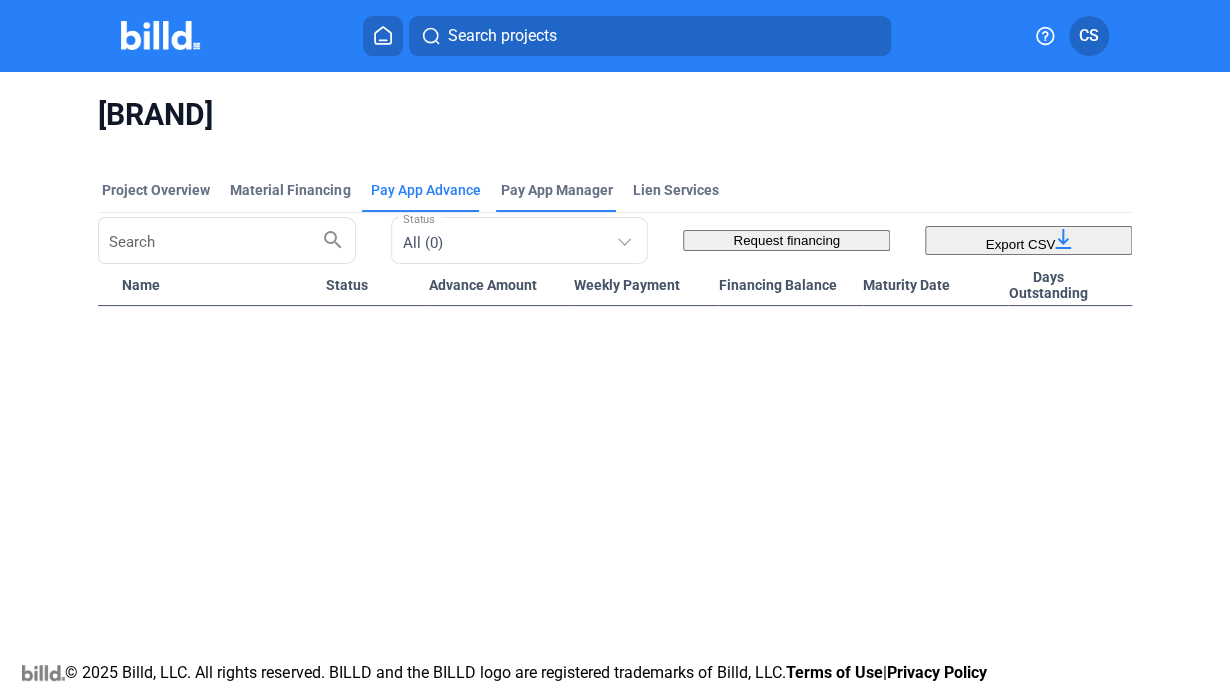 click on "Pay App Manager" at bounding box center [556, 190] 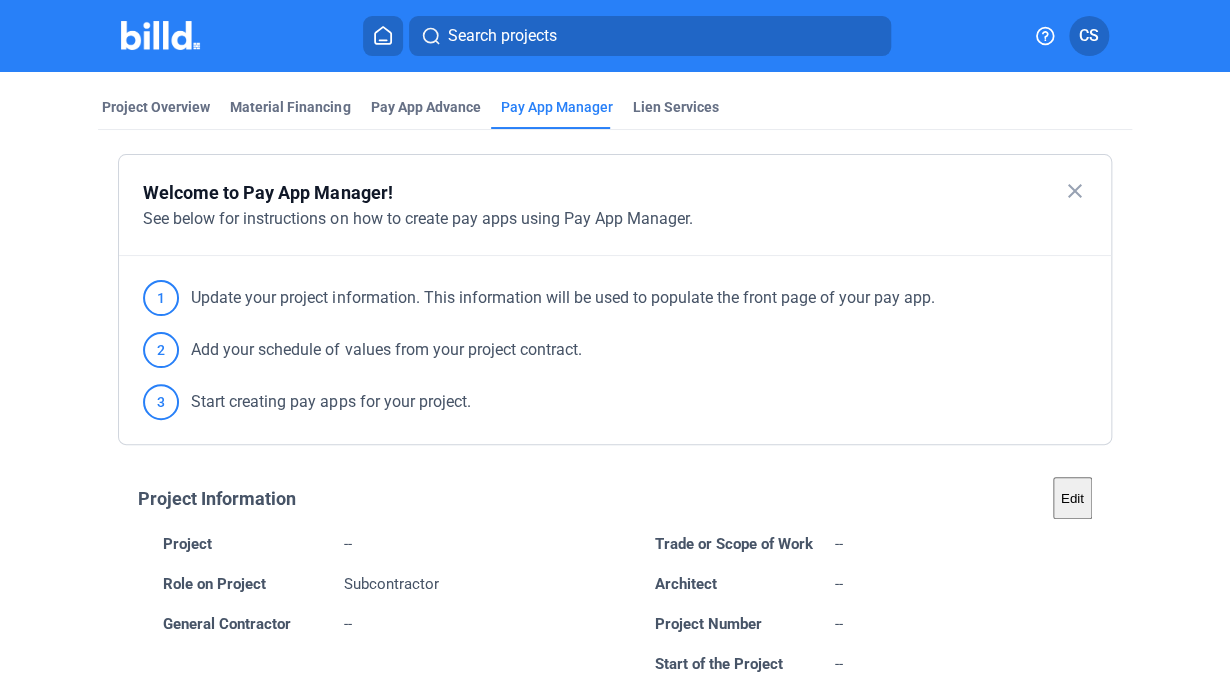 scroll, scrollTop: 0, scrollLeft: 0, axis: both 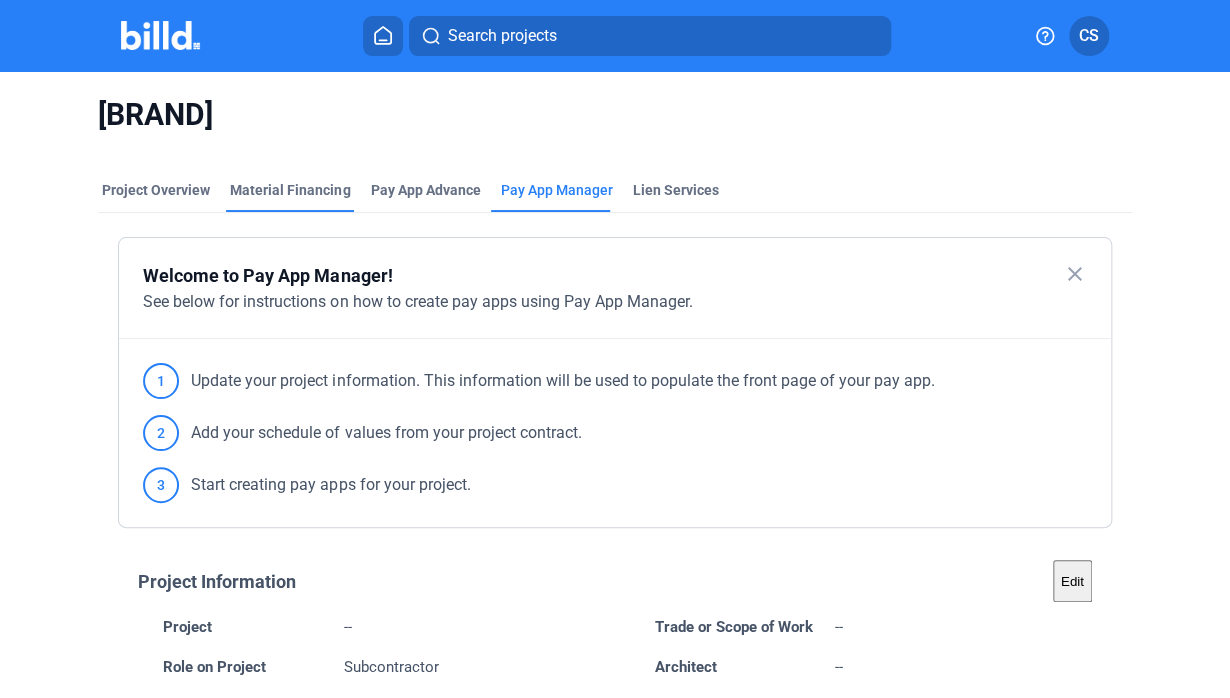 click on "Material Financing" at bounding box center [290, 190] 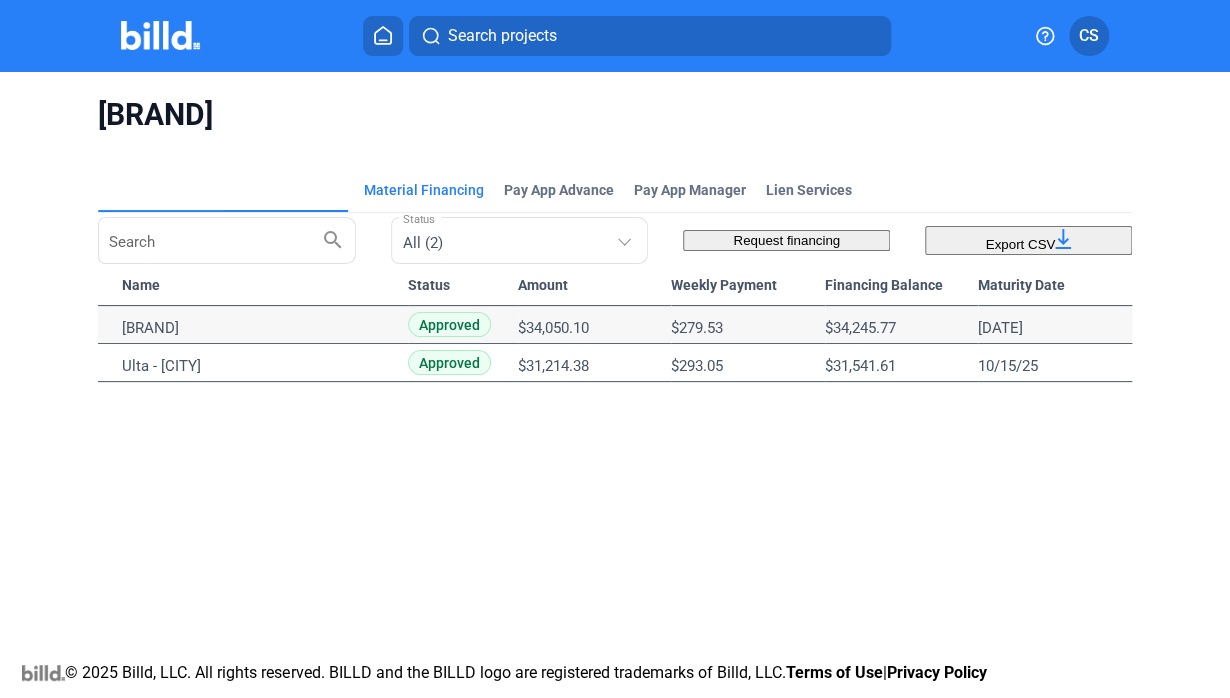 click on "Project Overview" at bounding box center (156, 309) 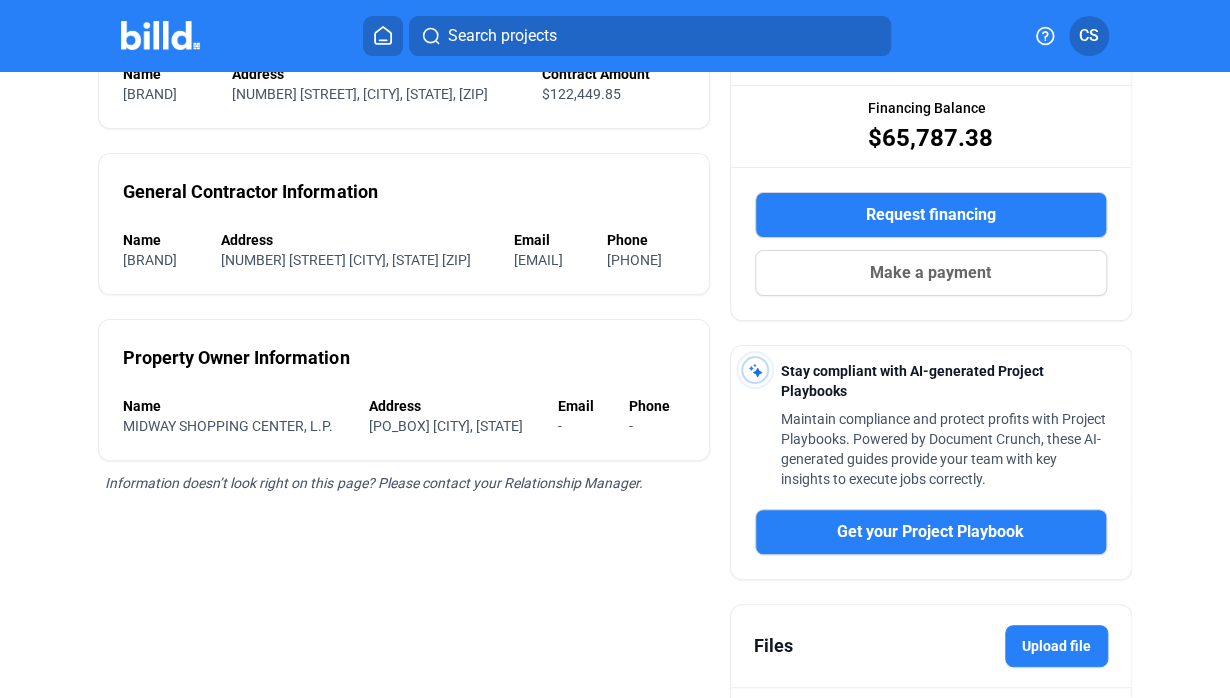 scroll, scrollTop: 228, scrollLeft: 0, axis: vertical 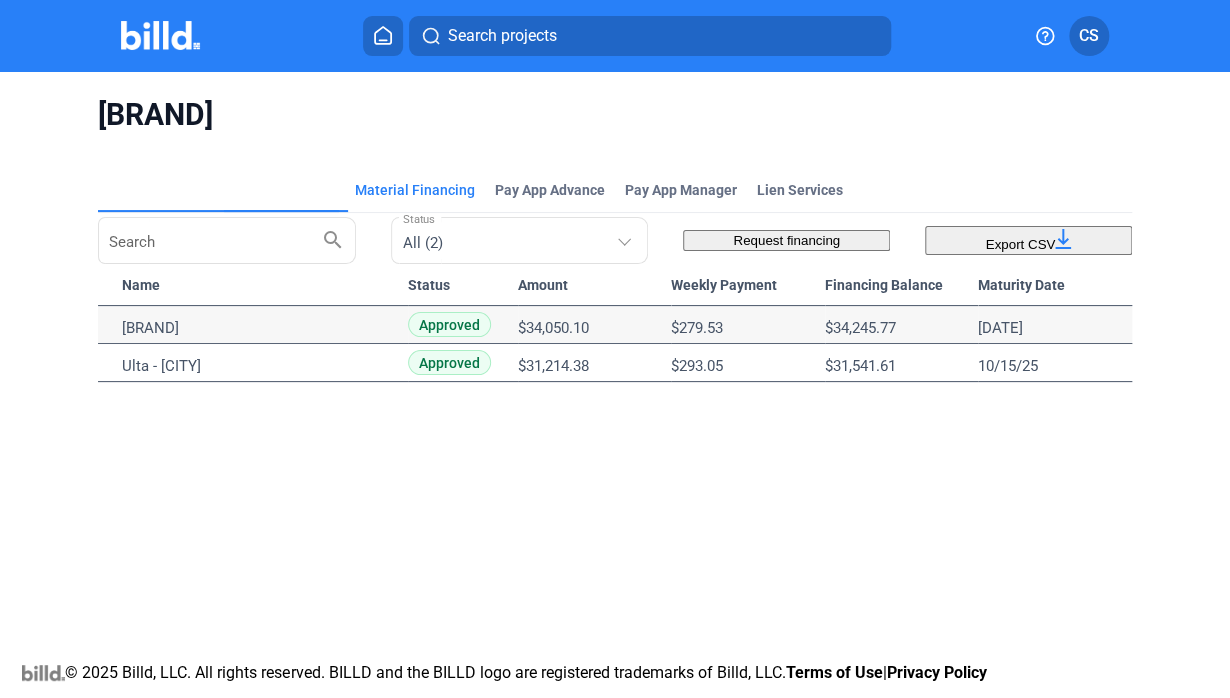 click on "Project Overview" at bounding box center [156, 299] 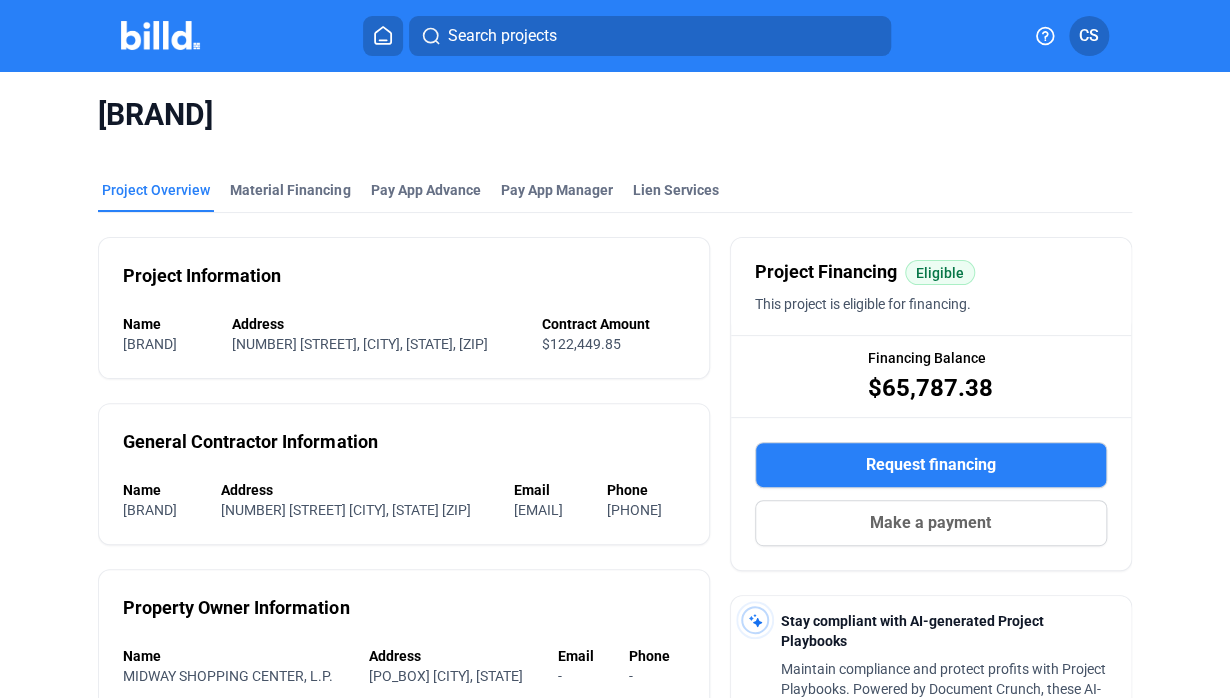 click on "Project Overview" at bounding box center (156, 190) 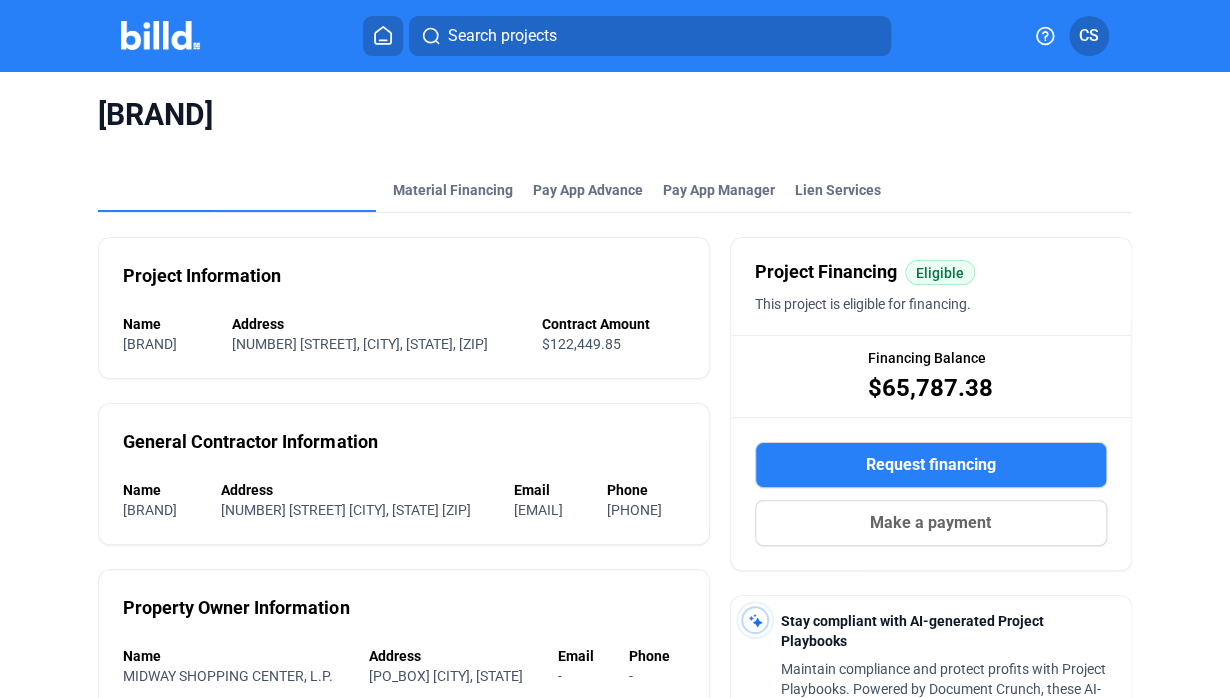 drag, startPoint x: 174, startPoint y: 185, endPoint x: 186, endPoint y: 202, distance: 20.808653 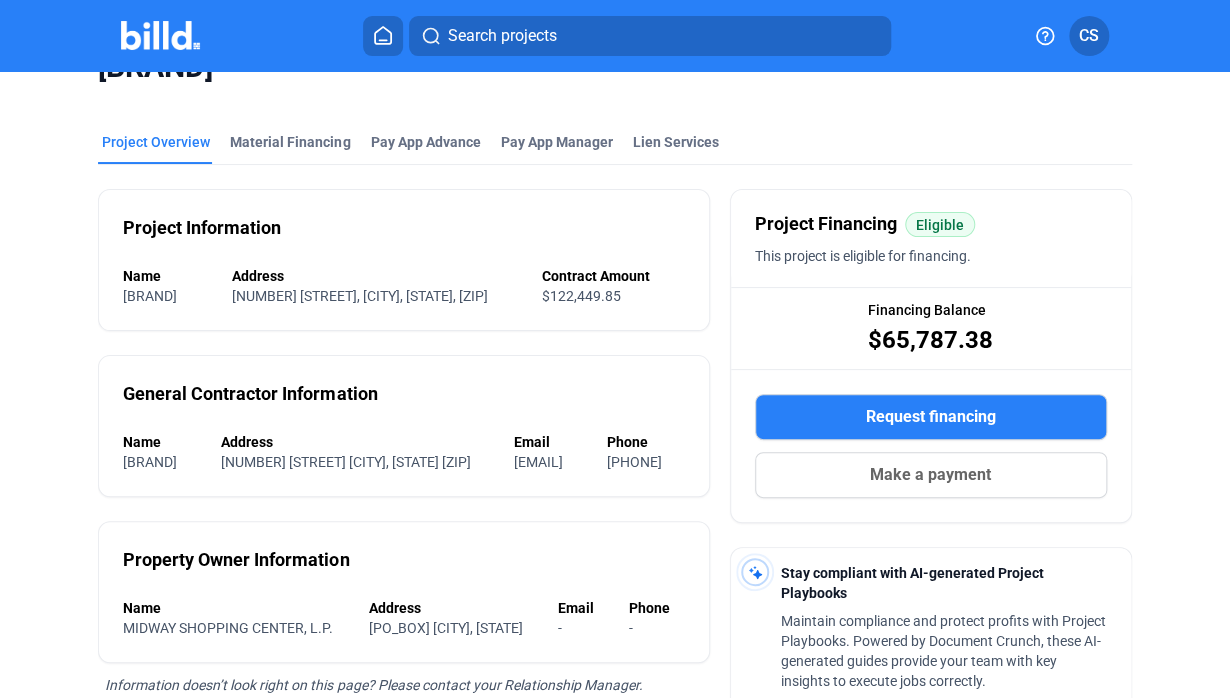 scroll, scrollTop: 0, scrollLeft: 0, axis: both 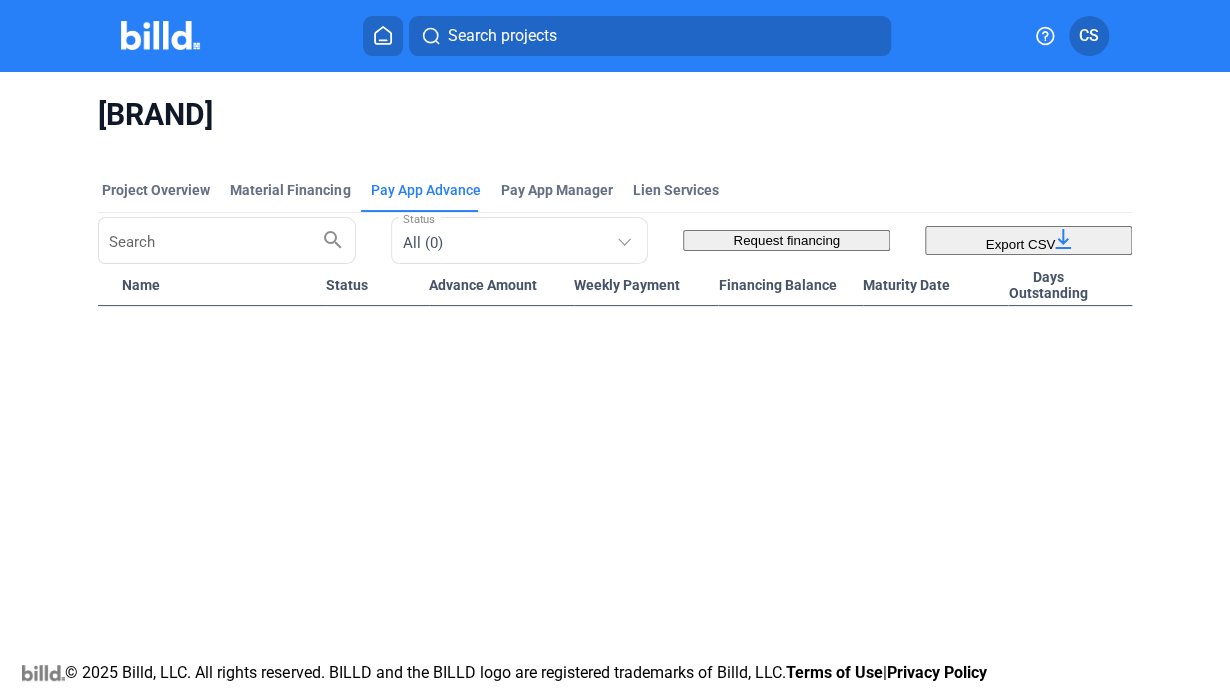 click at bounding box center (160, 35) 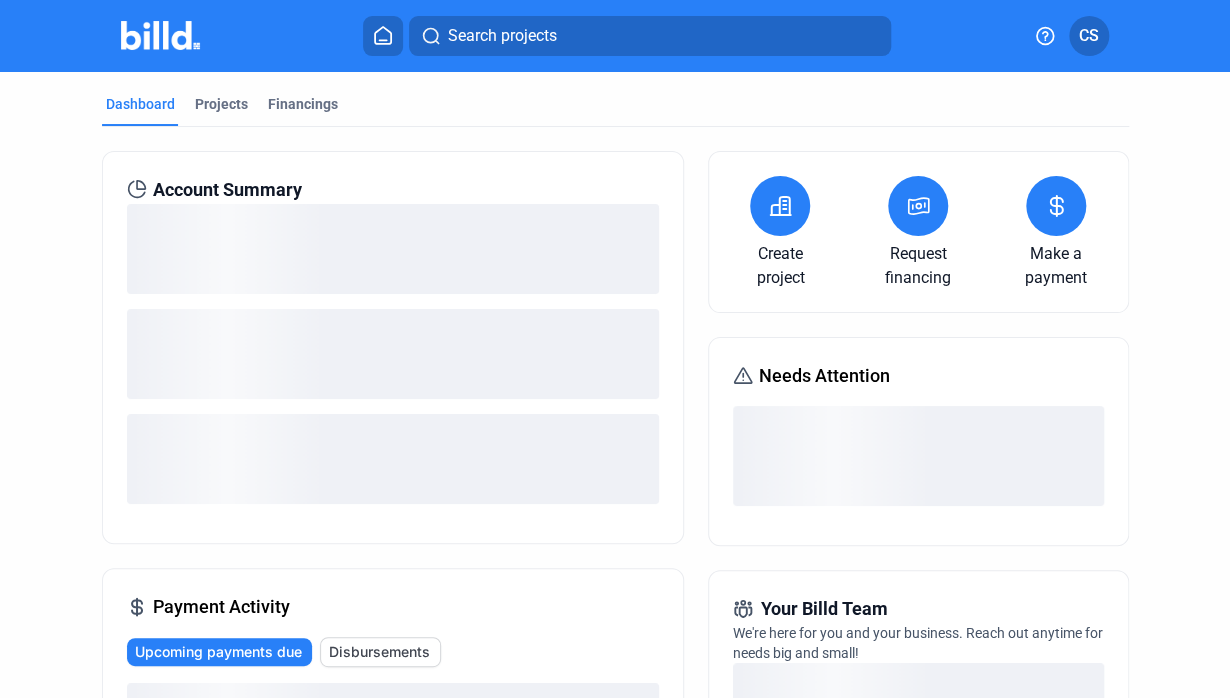 click on "Your Billd Team We're here for you and your business. Reach out anytime for needs big and small! Tools Resources Help Center Resource Center Refer for $500 Join our newsletter Create project Request financing Make a payment Account Summary Payment Activity Upcoming payments due Disbursements Needs Attention Your Billd Team We're here for you and your business. Reach out anytime for needs big and small! Tools Resources Help Center Resource Center Refer for $500 Join our newsletter" at bounding box center [615, 699] 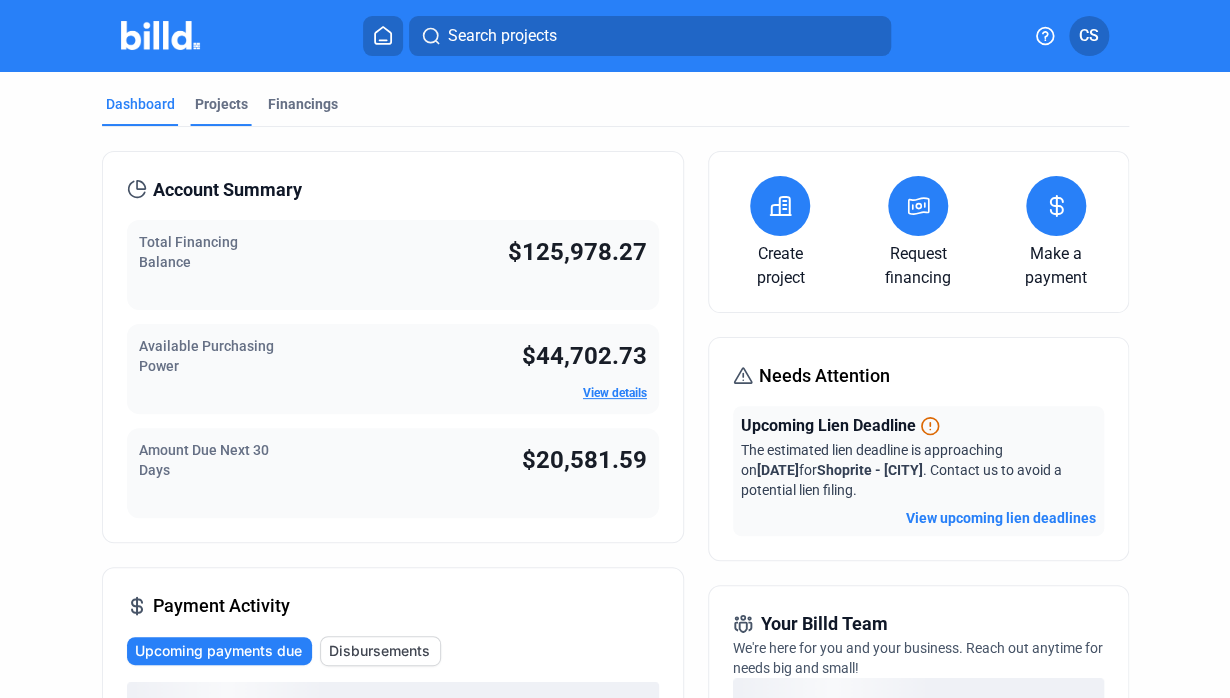 click on "Projects" at bounding box center [221, 104] 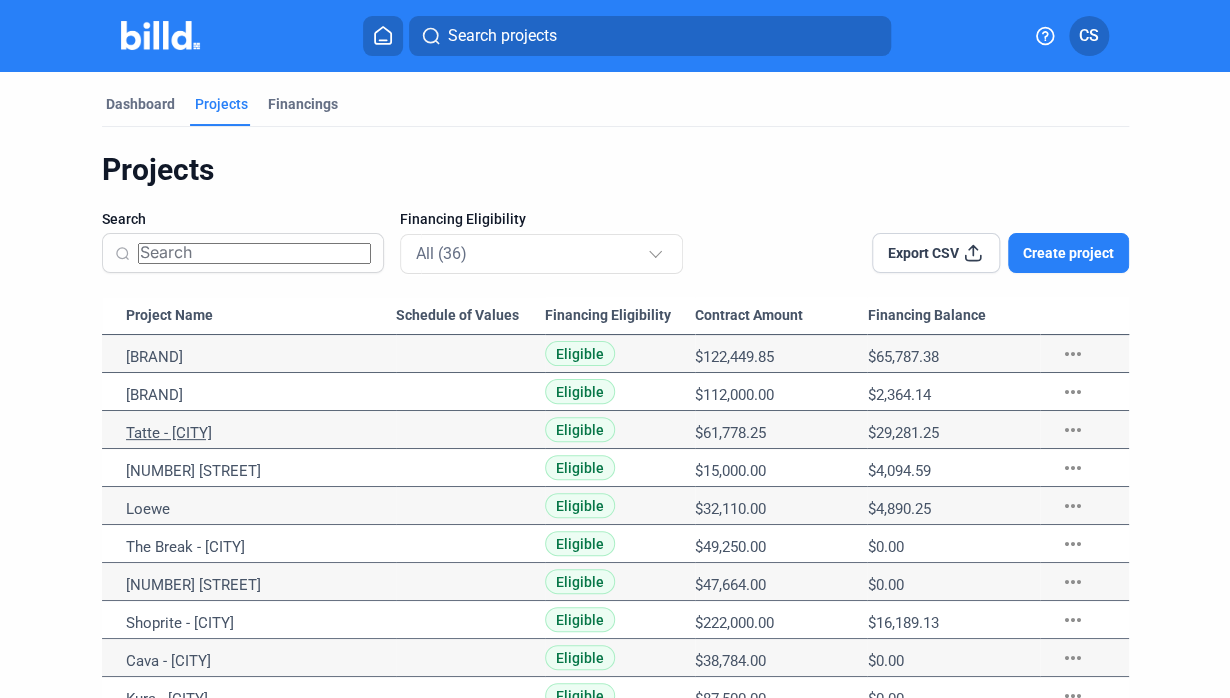 scroll, scrollTop: 100, scrollLeft: 0, axis: vertical 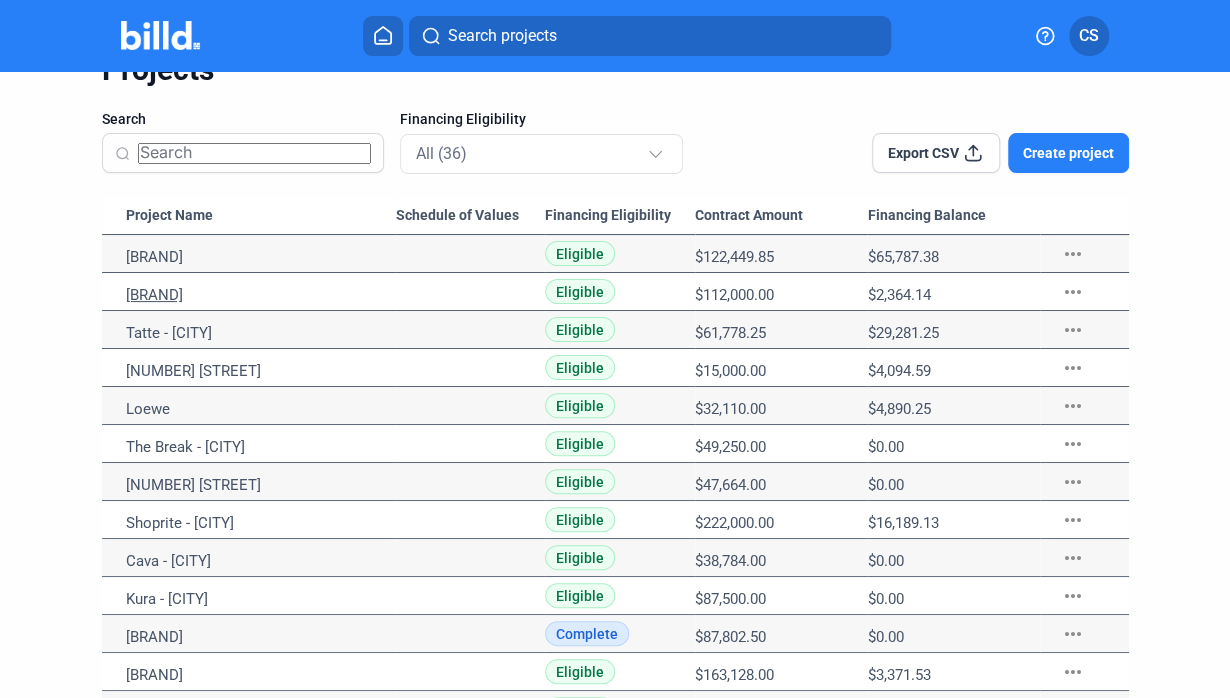 click on "[BRAND]" at bounding box center (261, 257) 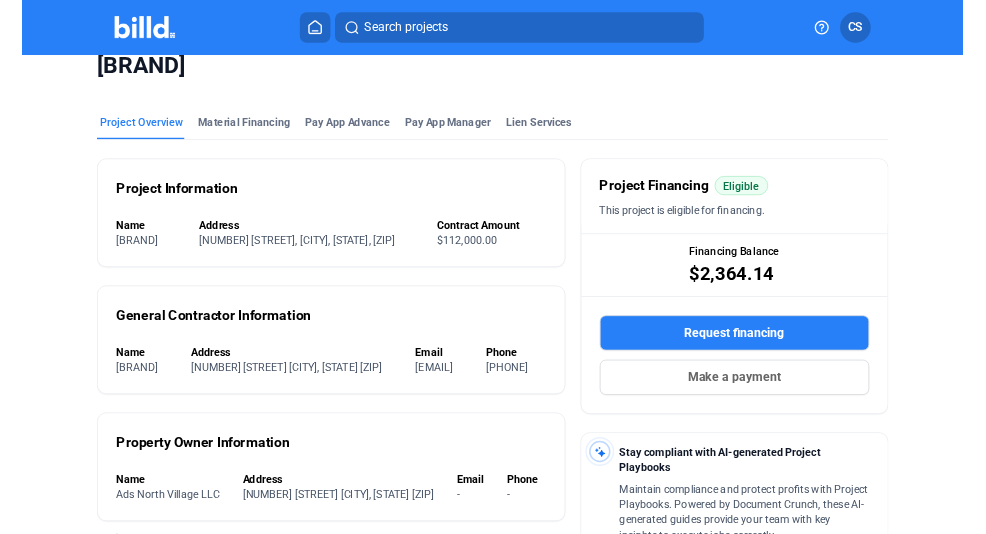 scroll, scrollTop: 0, scrollLeft: 0, axis: both 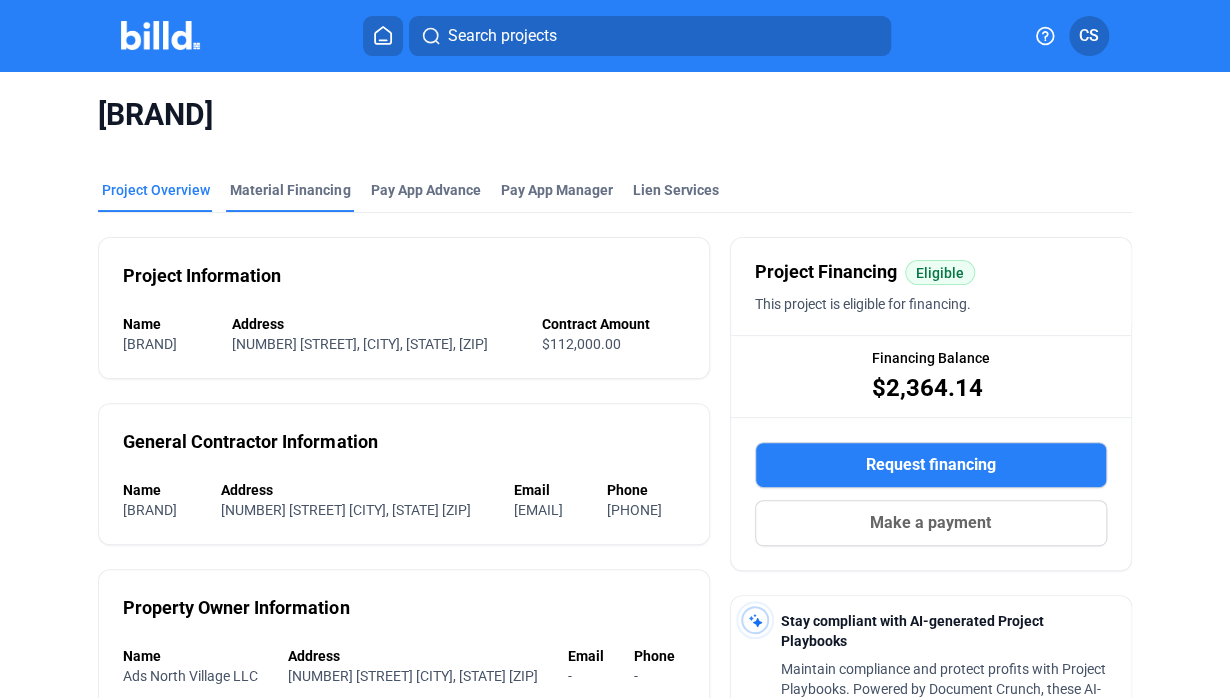 click on "Material Financing" at bounding box center (290, 190) 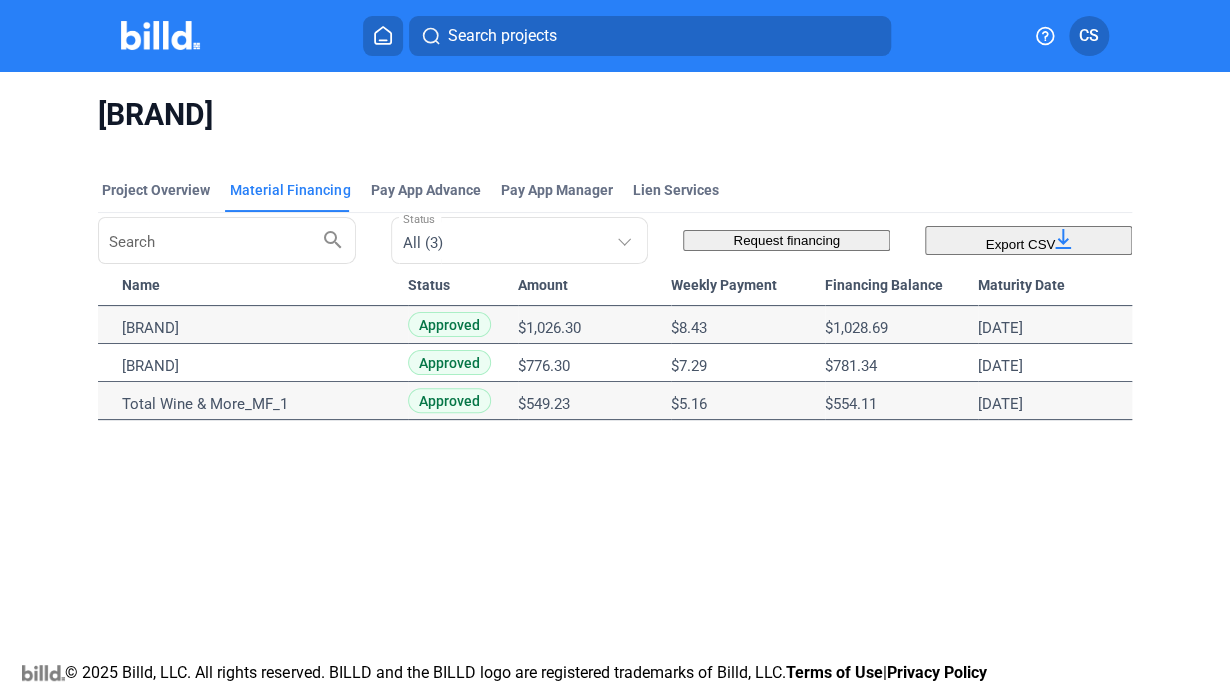 click on "Request financing" at bounding box center (786, 240) 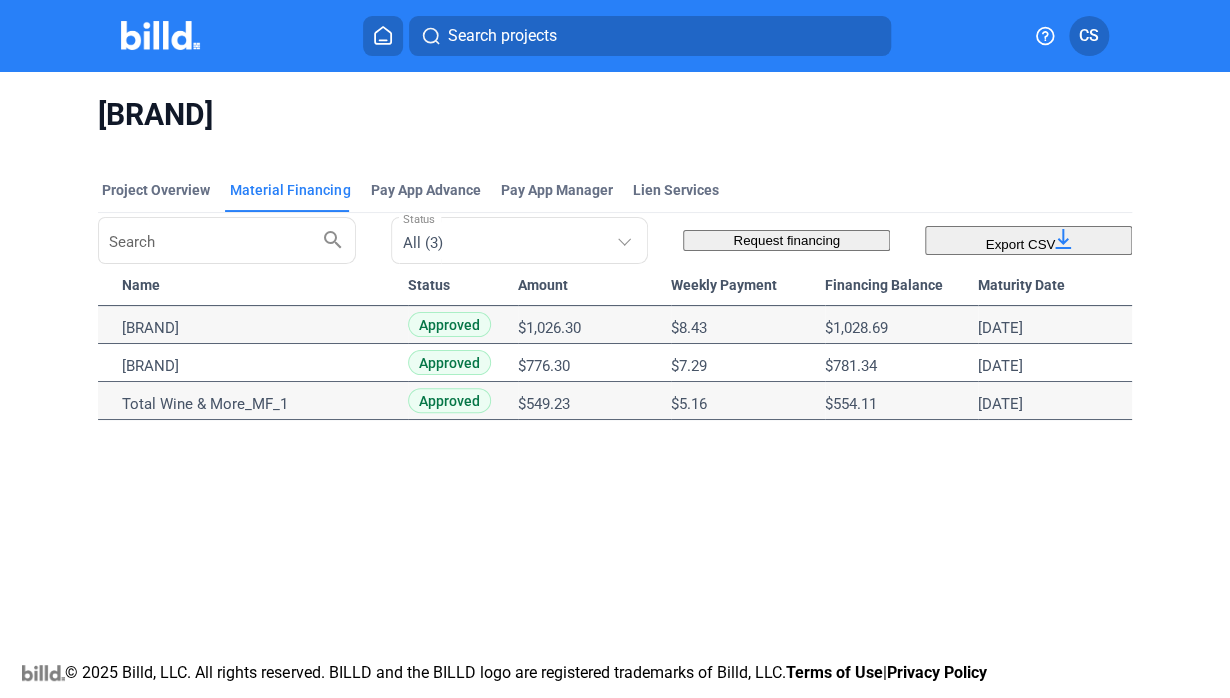 click at bounding box center (136, 986) 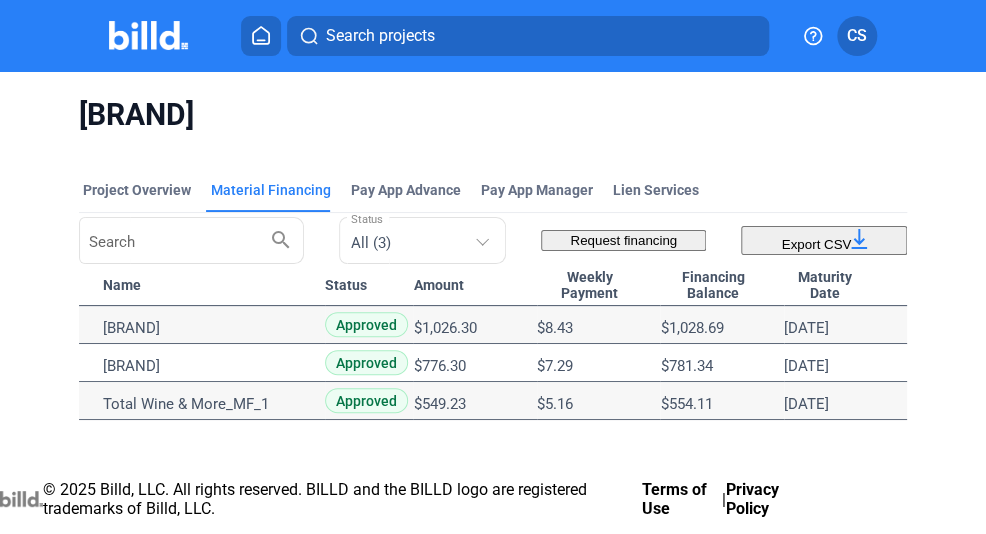 scroll, scrollTop: 368, scrollLeft: 0, axis: vertical 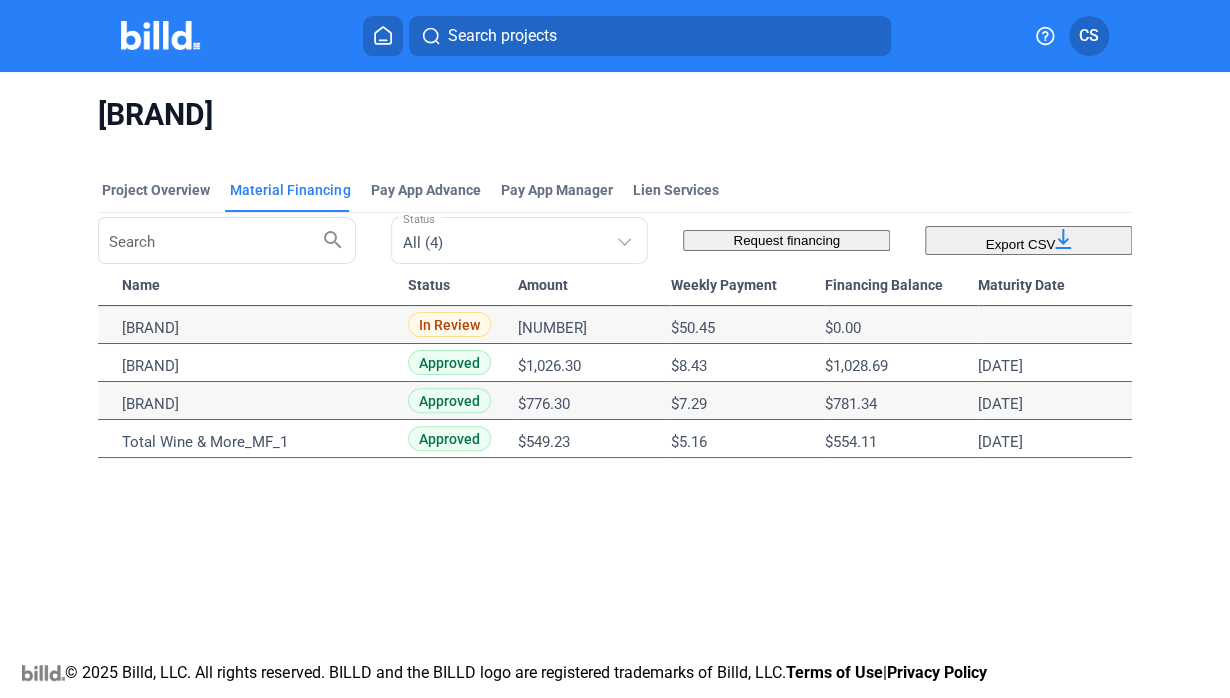 click at bounding box center [133, 1080] 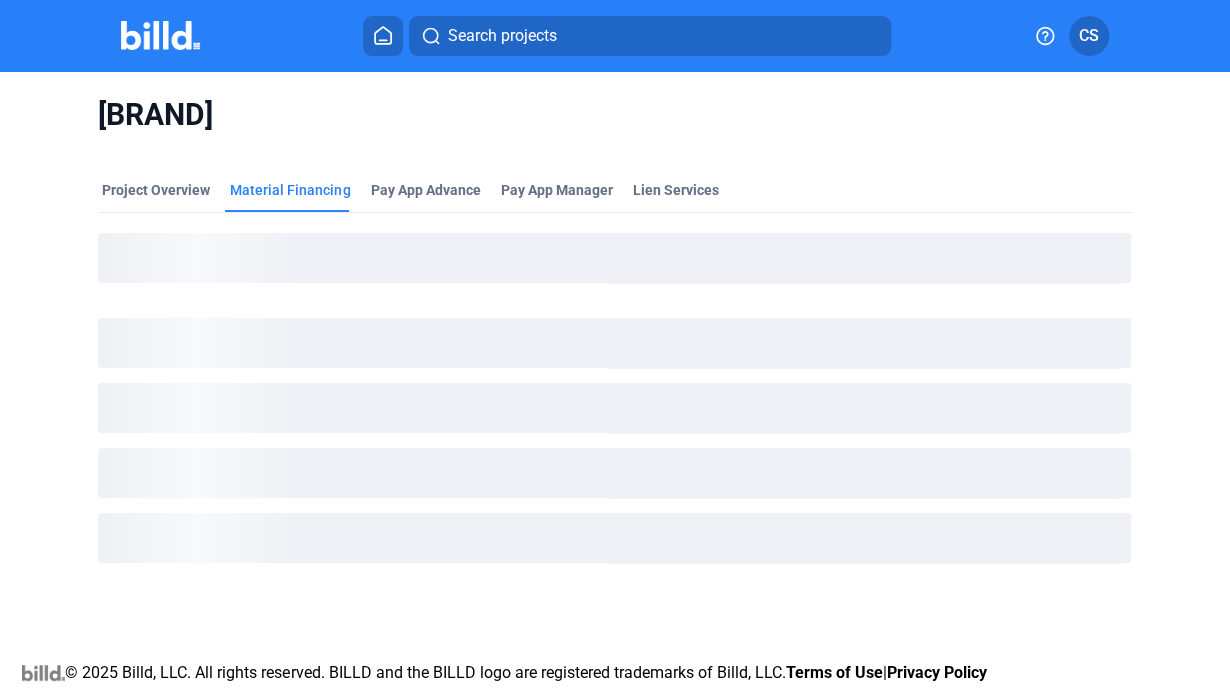 click on "close" at bounding box center (948, 731) 